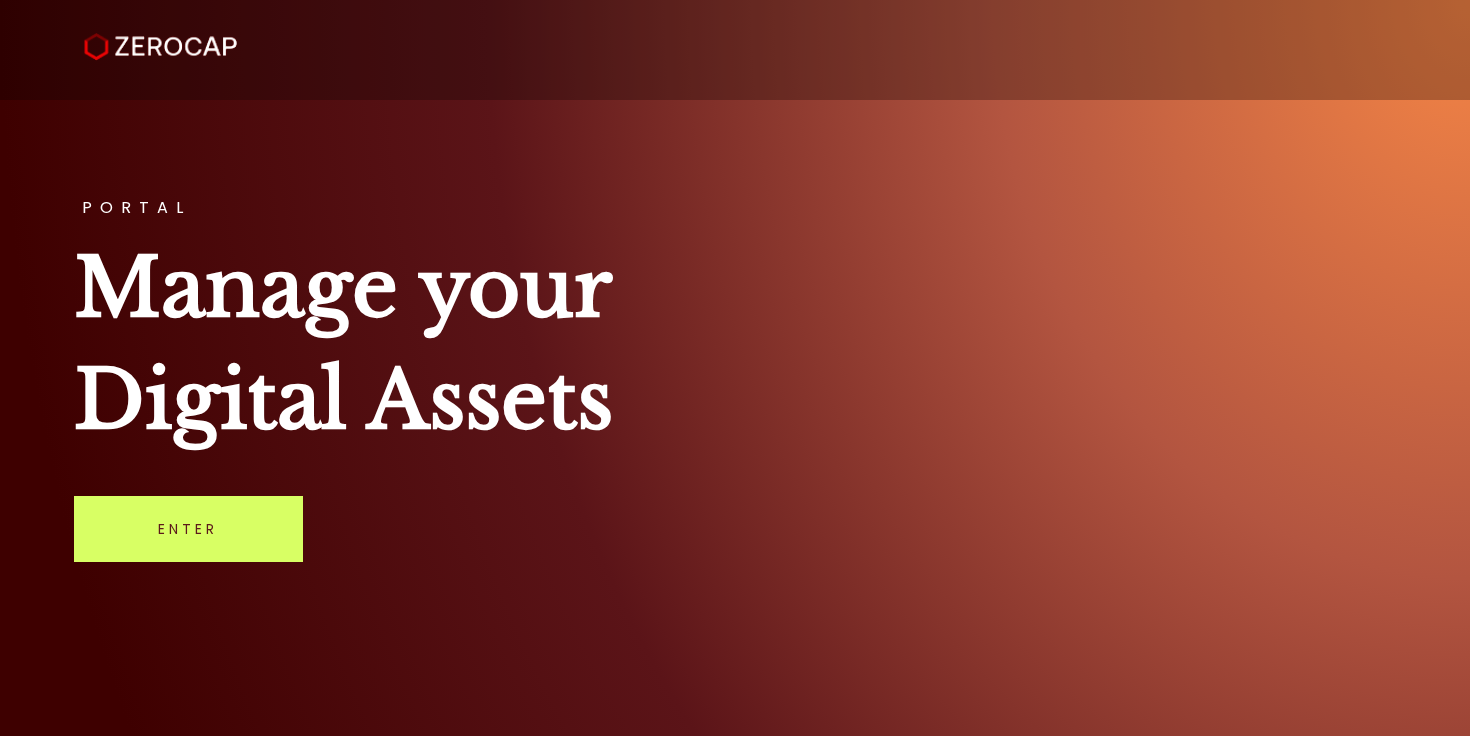 scroll, scrollTop: 0, scrollLeft: 0, axis: both 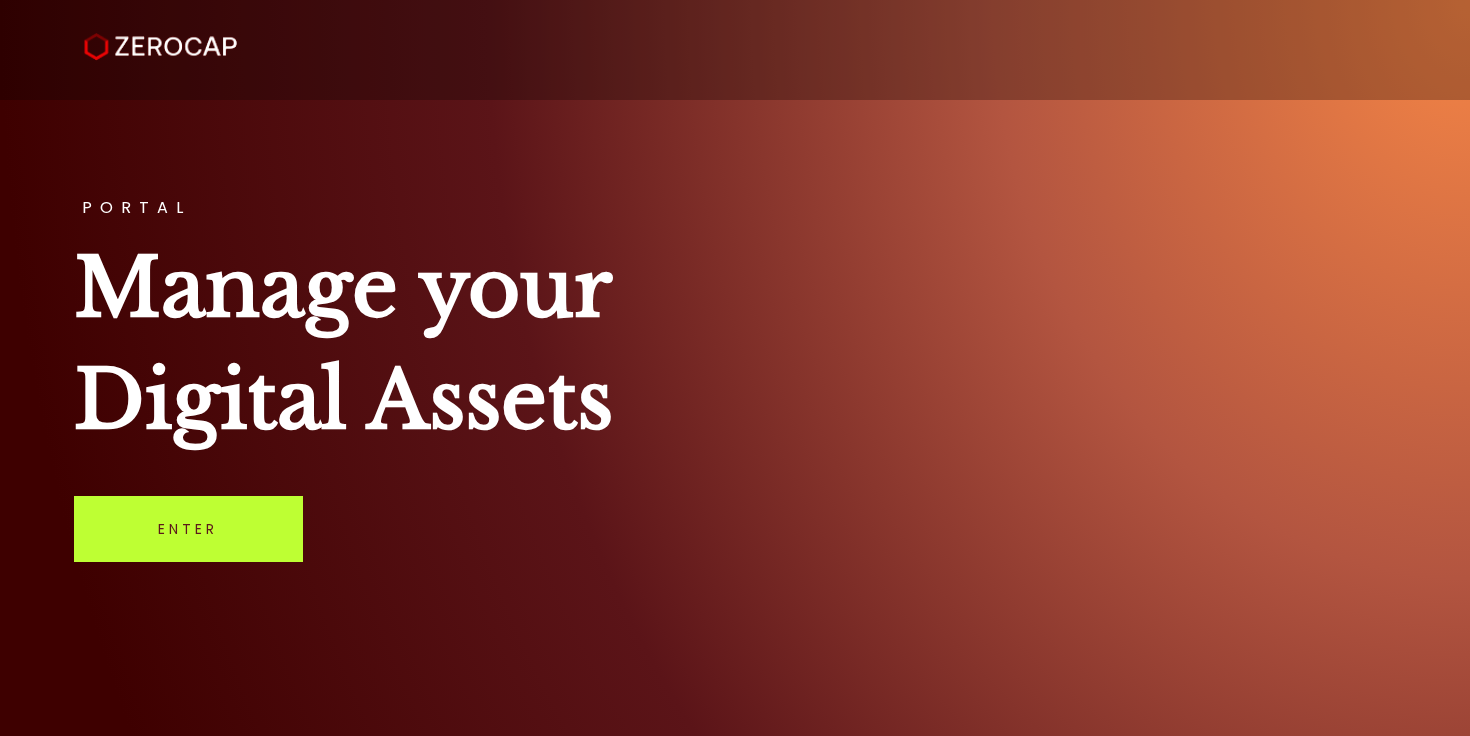 click on "Enter" at bounding box center [188, 529] 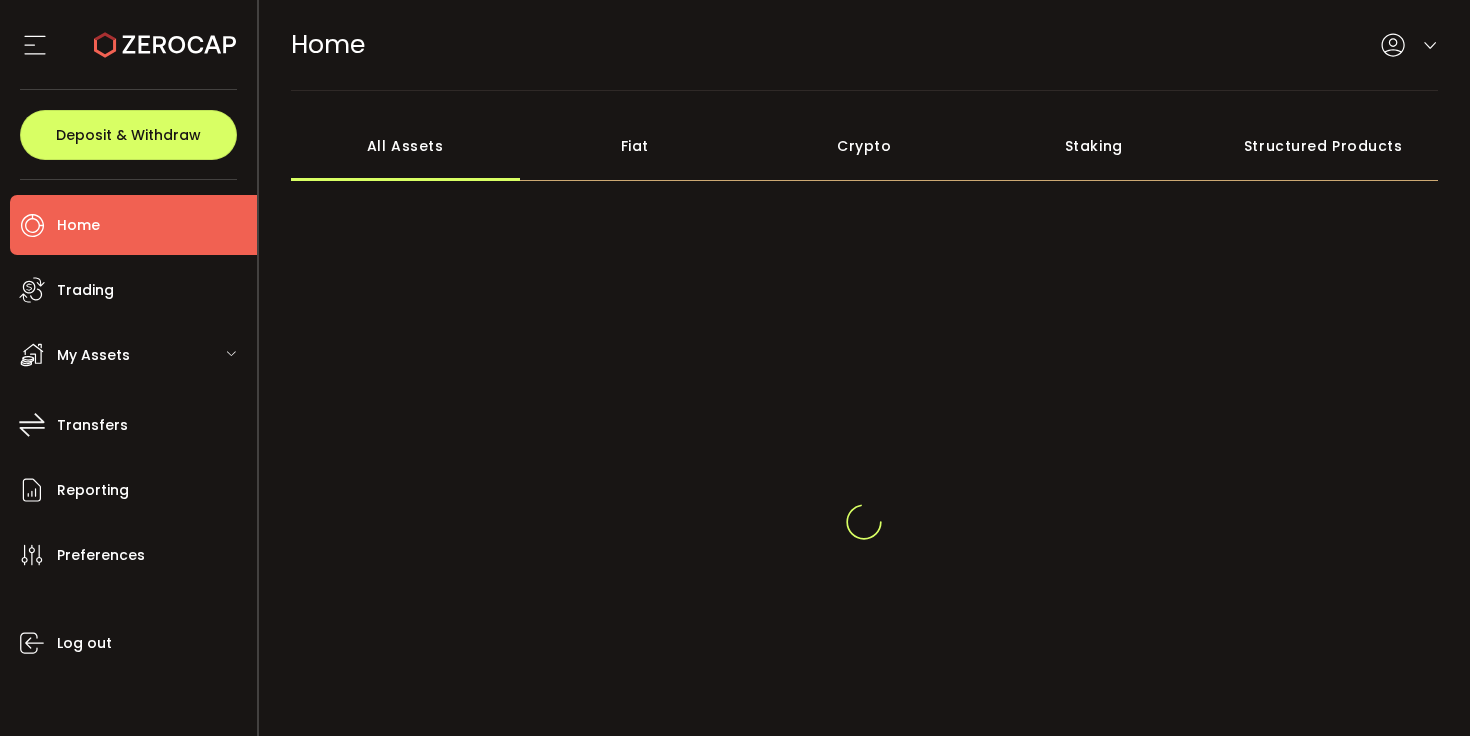 scroll, scrollTop: 0, scrollLeft: 0, axis: both 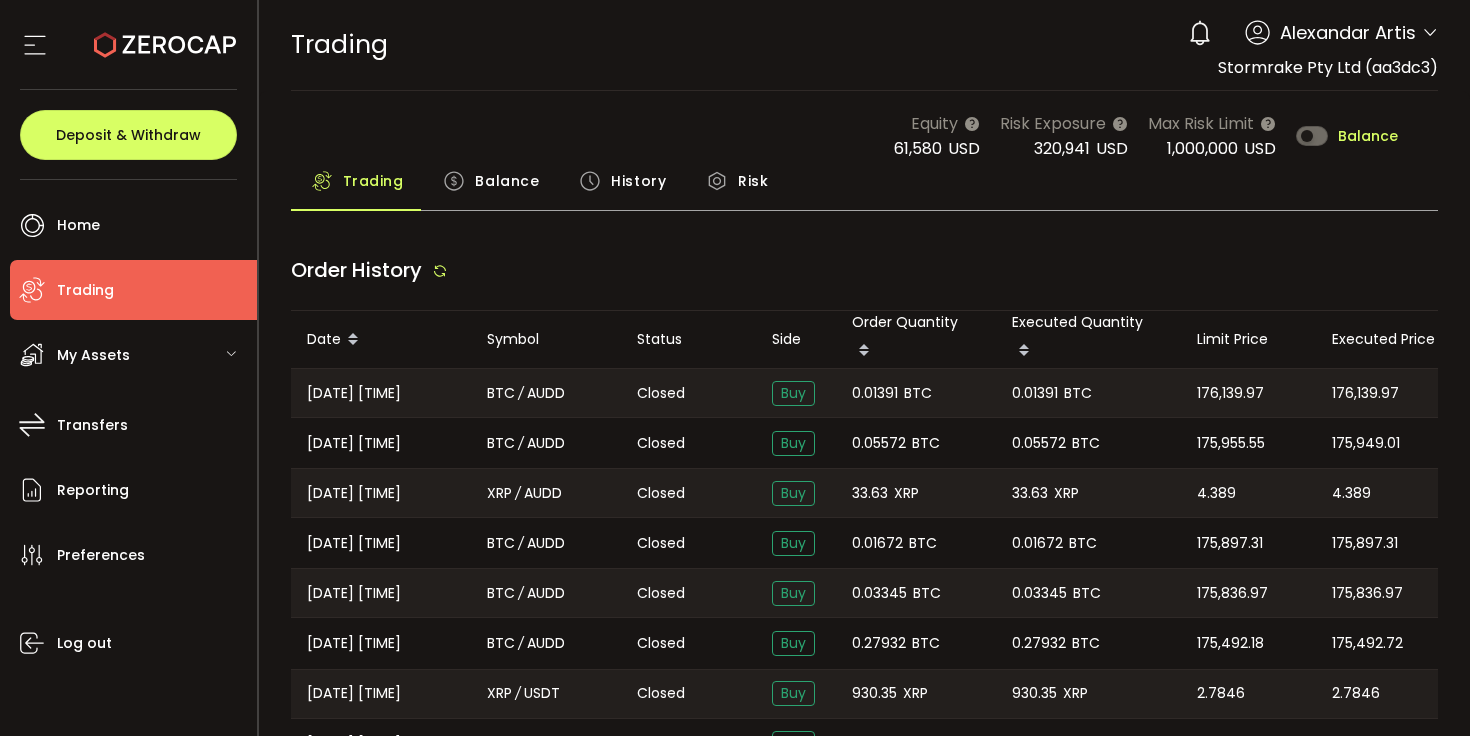 type on "***" 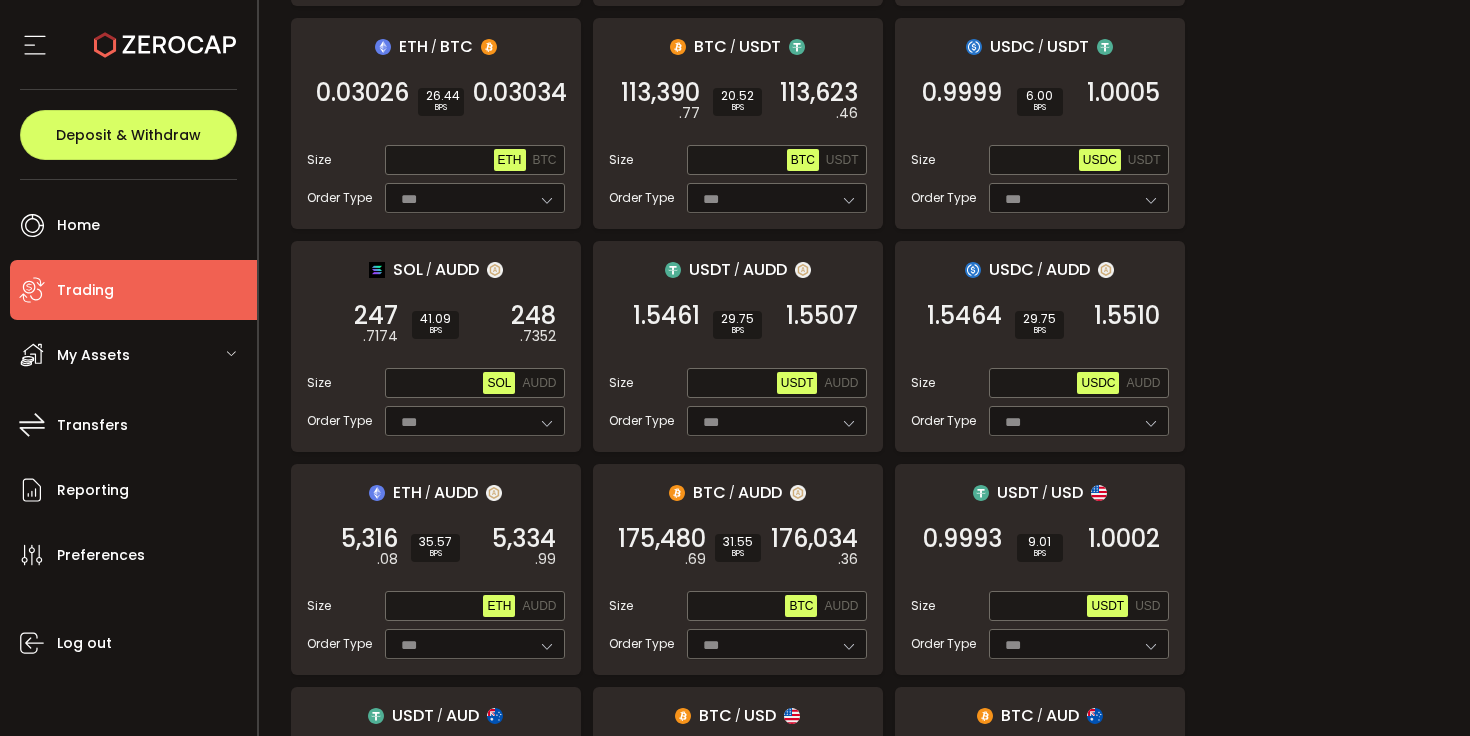 scroll, scrollTop: 446, scrollLeft: 0, axis: vertical 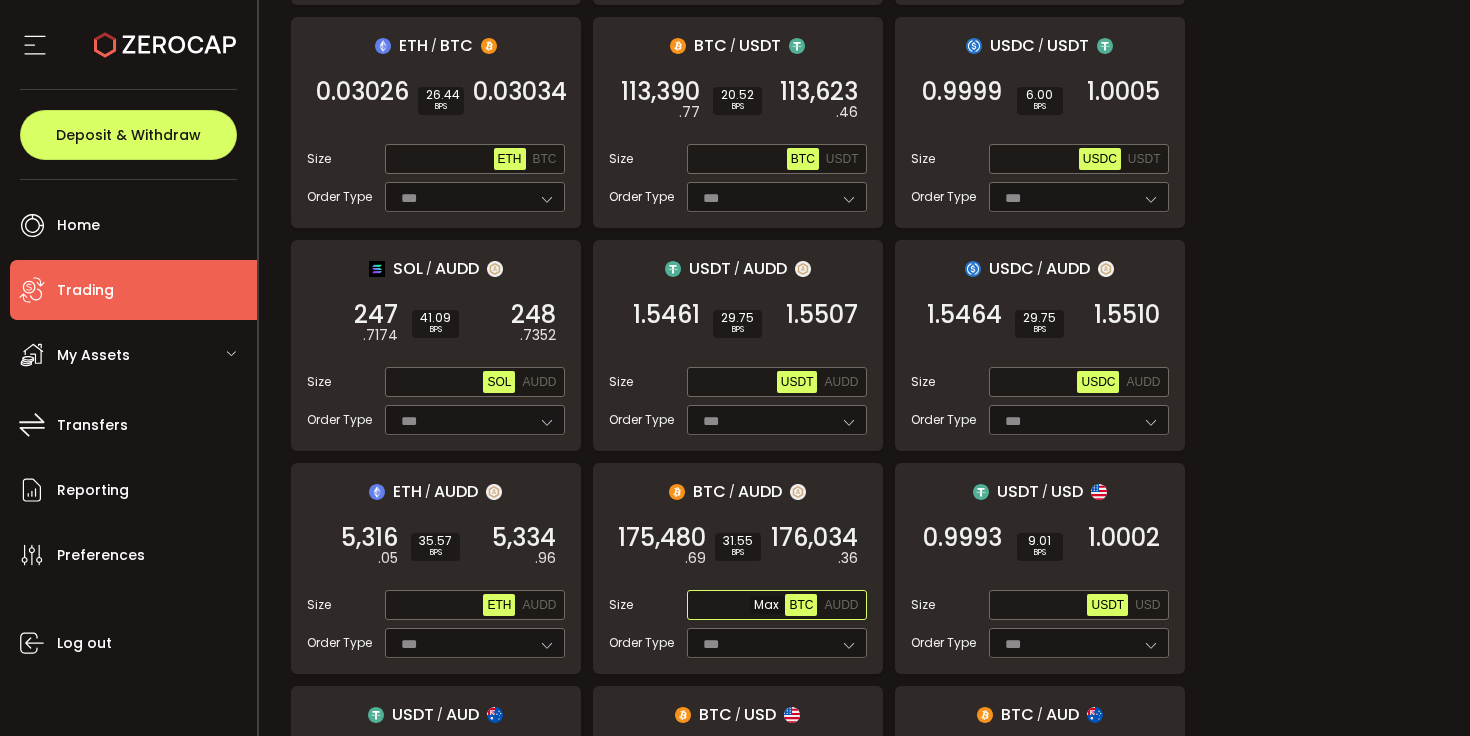 click at bounding box center [738, 606] 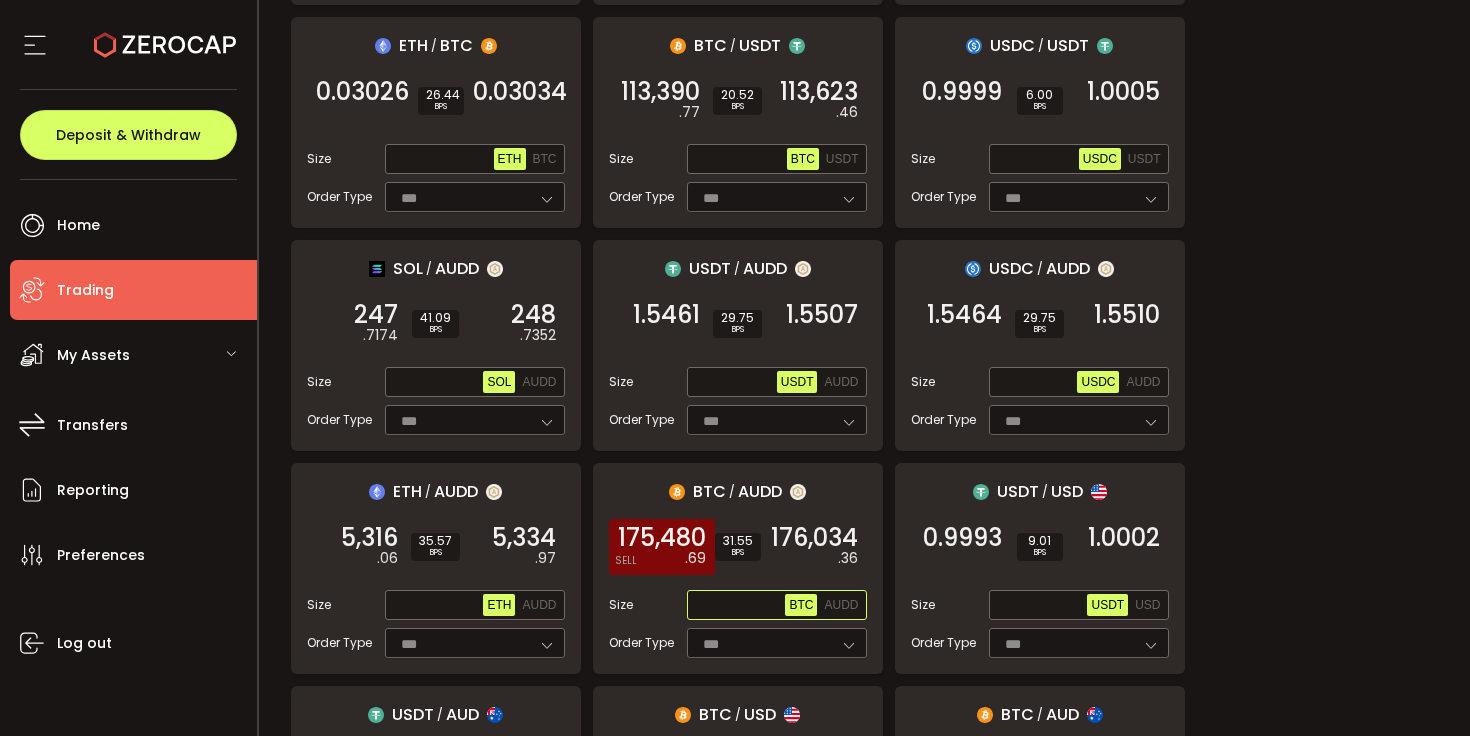 paste on "**********" 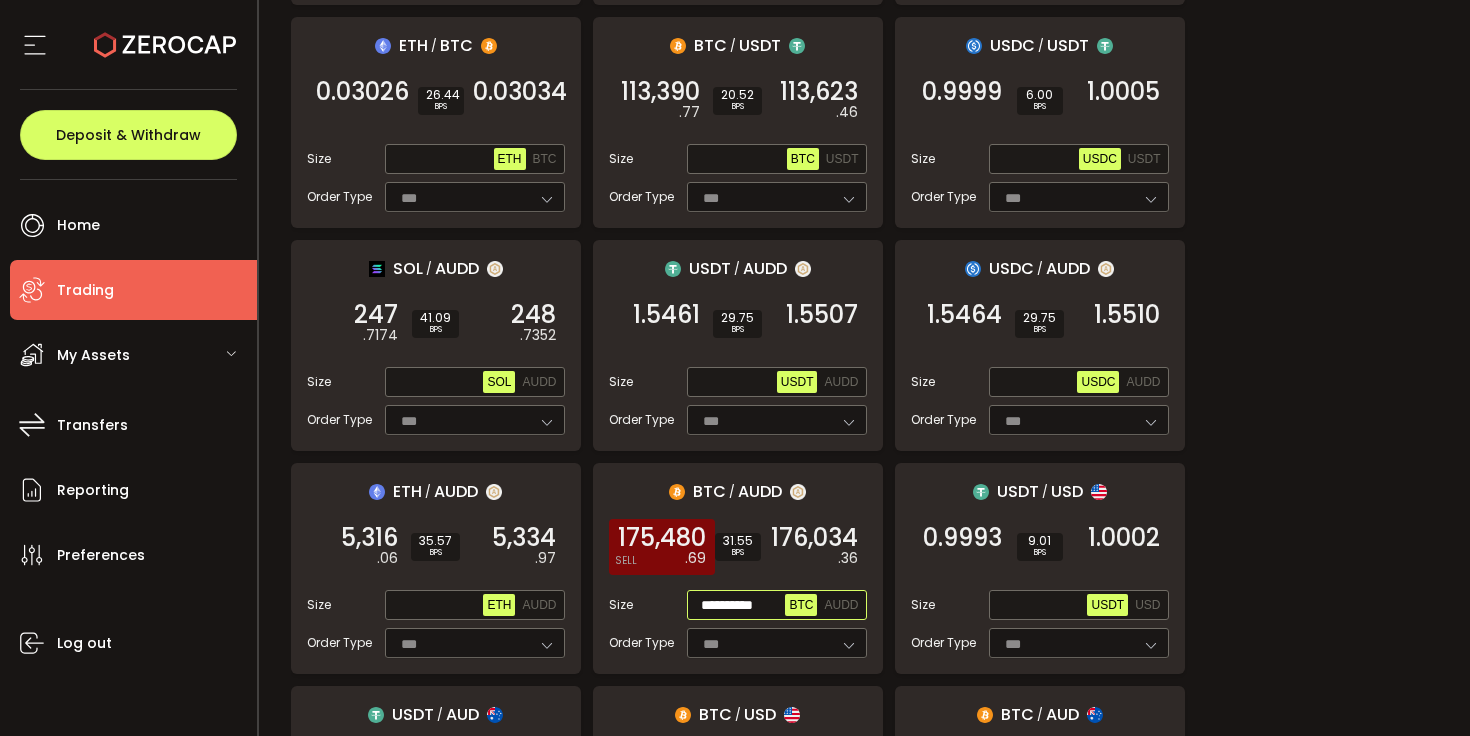 type on "**********" 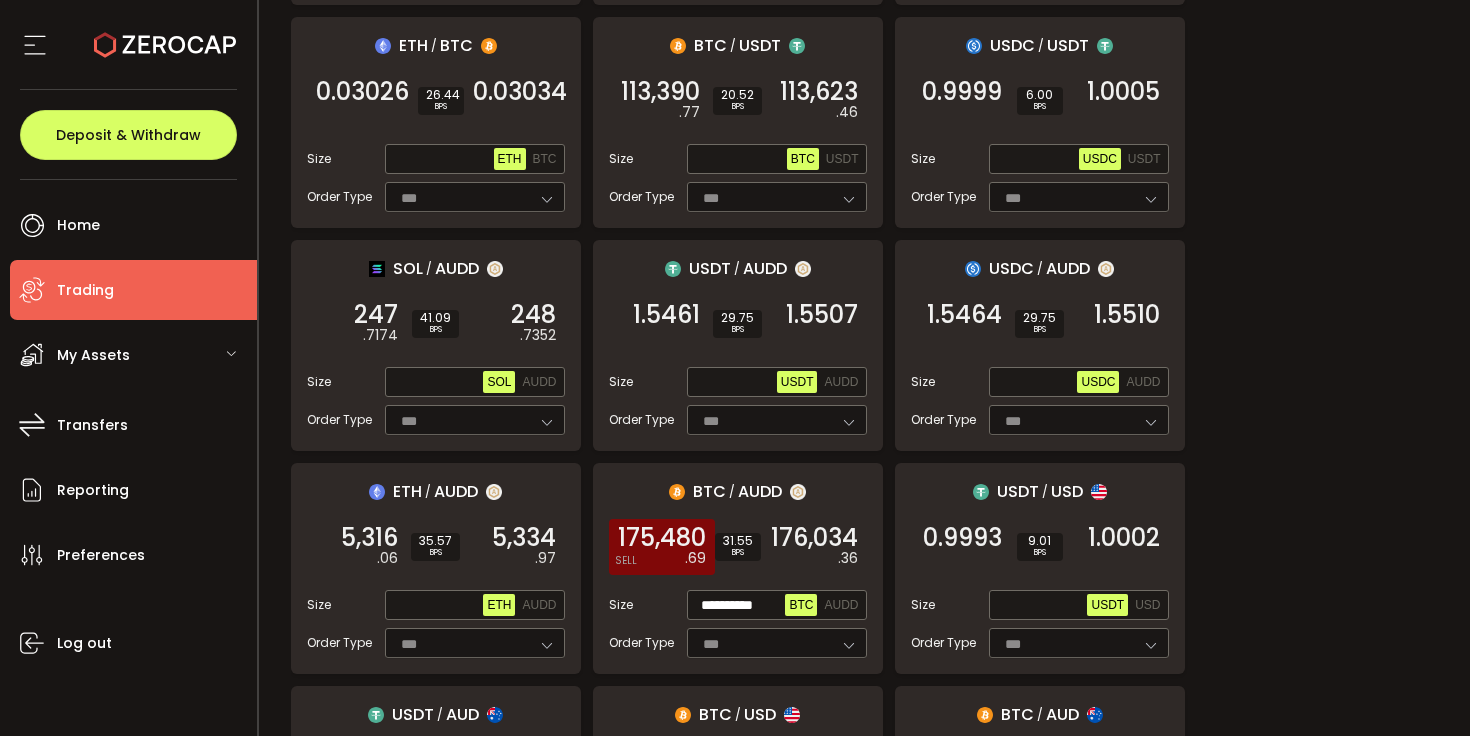 click on "175,480   .69 SELL" at bounding box center (662, 547) 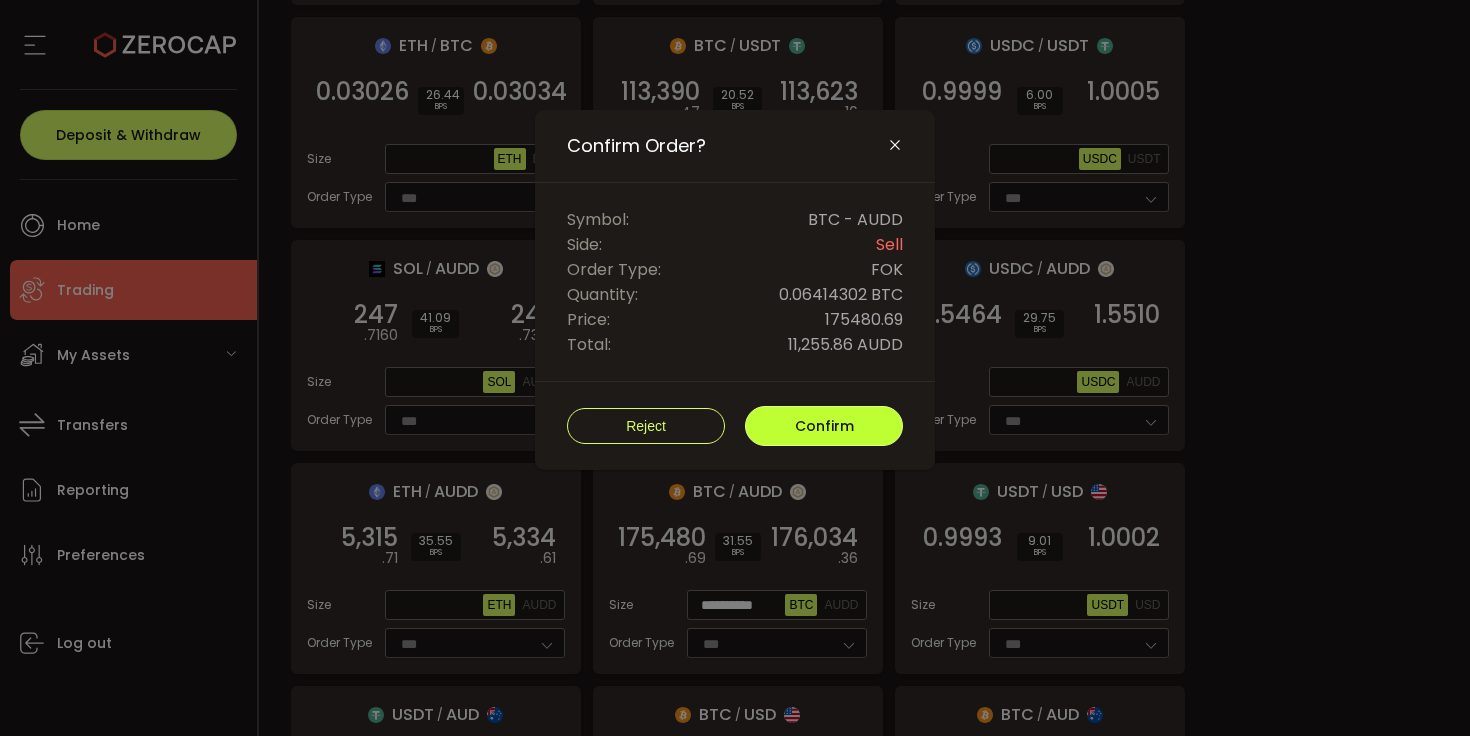 click on "Confirm" at bounding box center (824, 426) 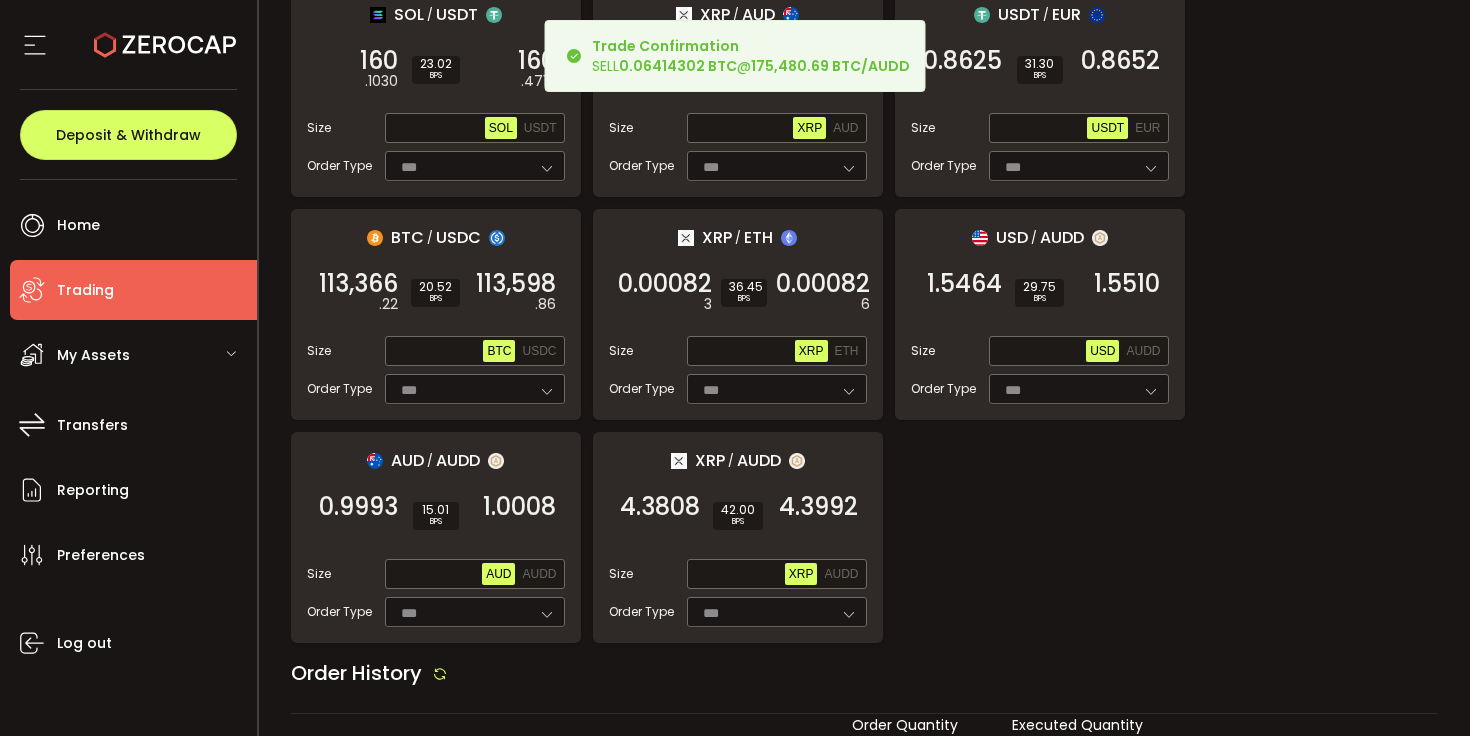 scroll, scrollTop: 2024, scrollLeft: 0, axis: vertical 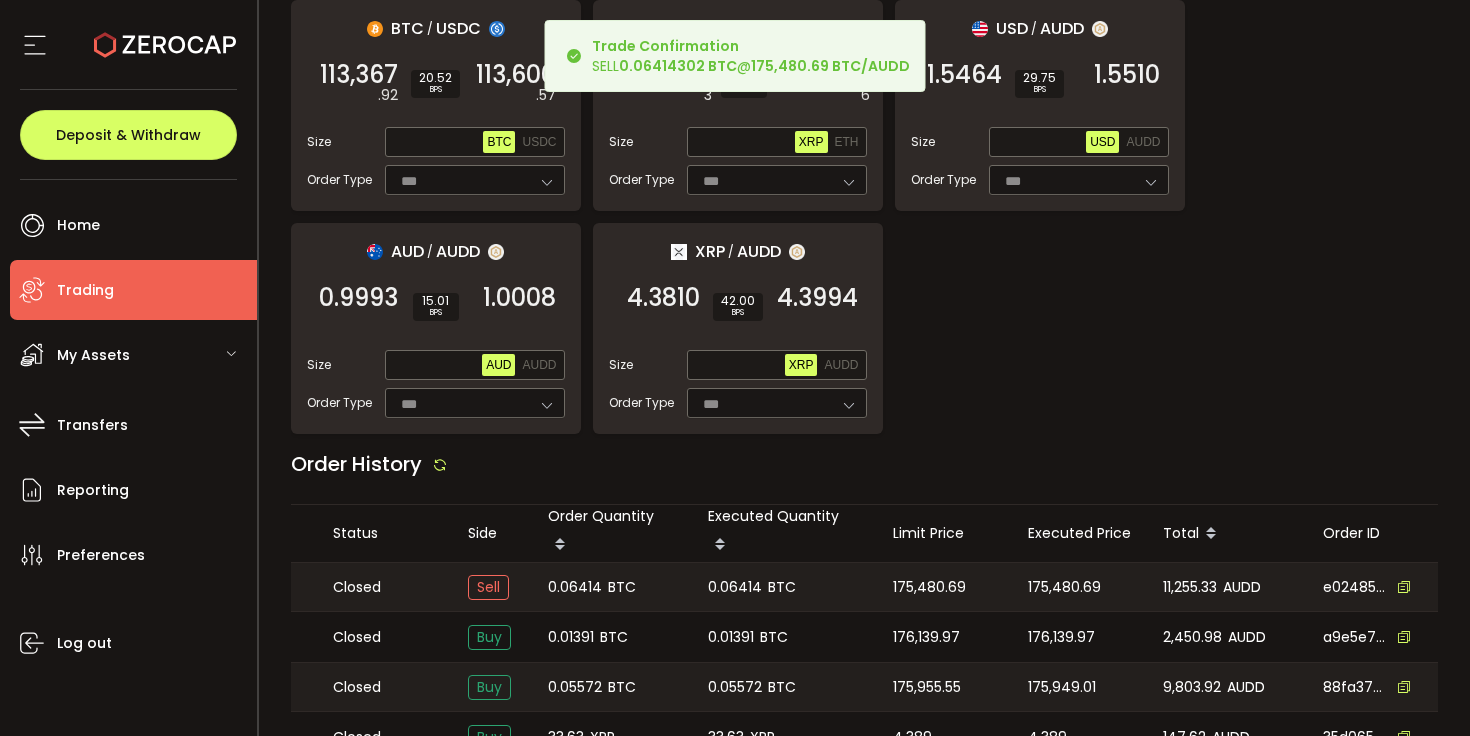 click on "11,255.33" at bounding box center (1190, 587) 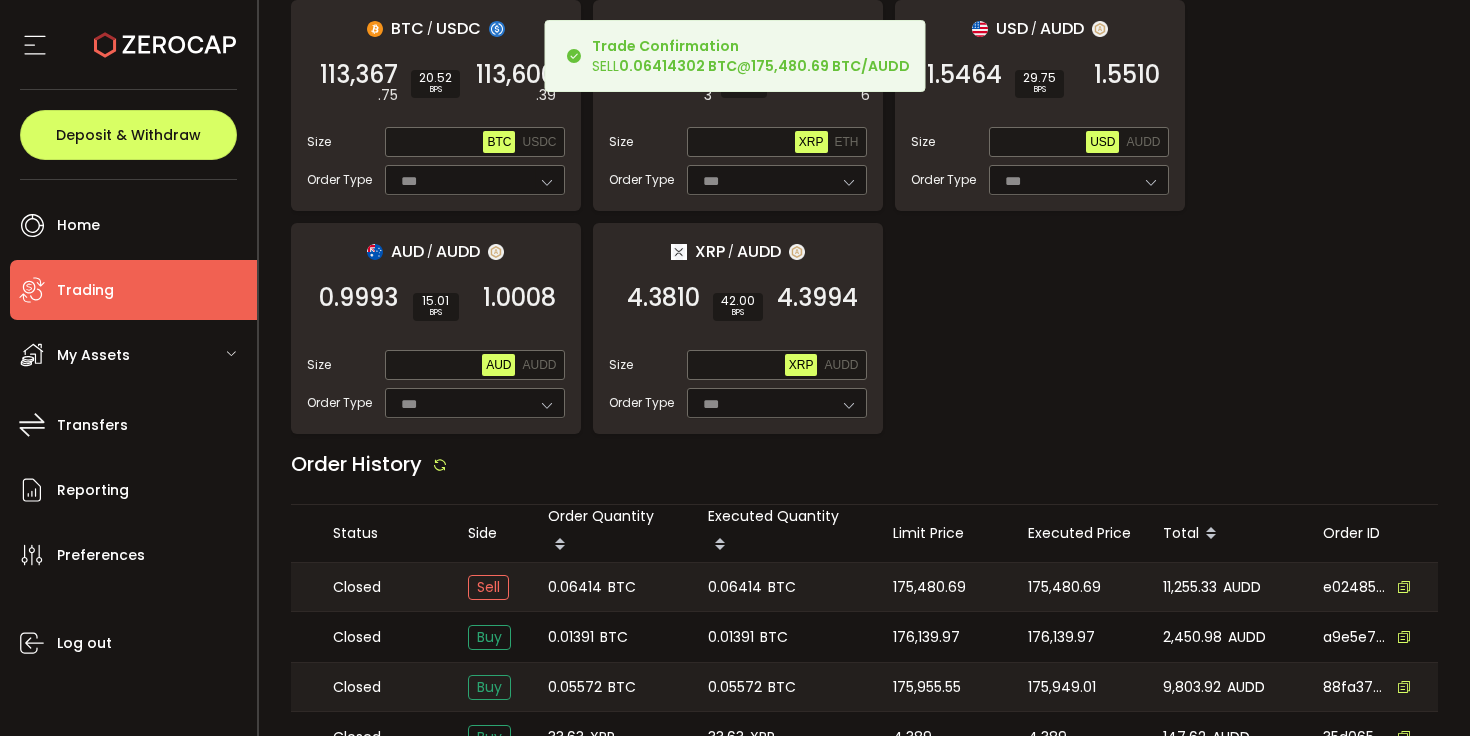 click on "11,255.33" at bounding box center [1190, 587] 